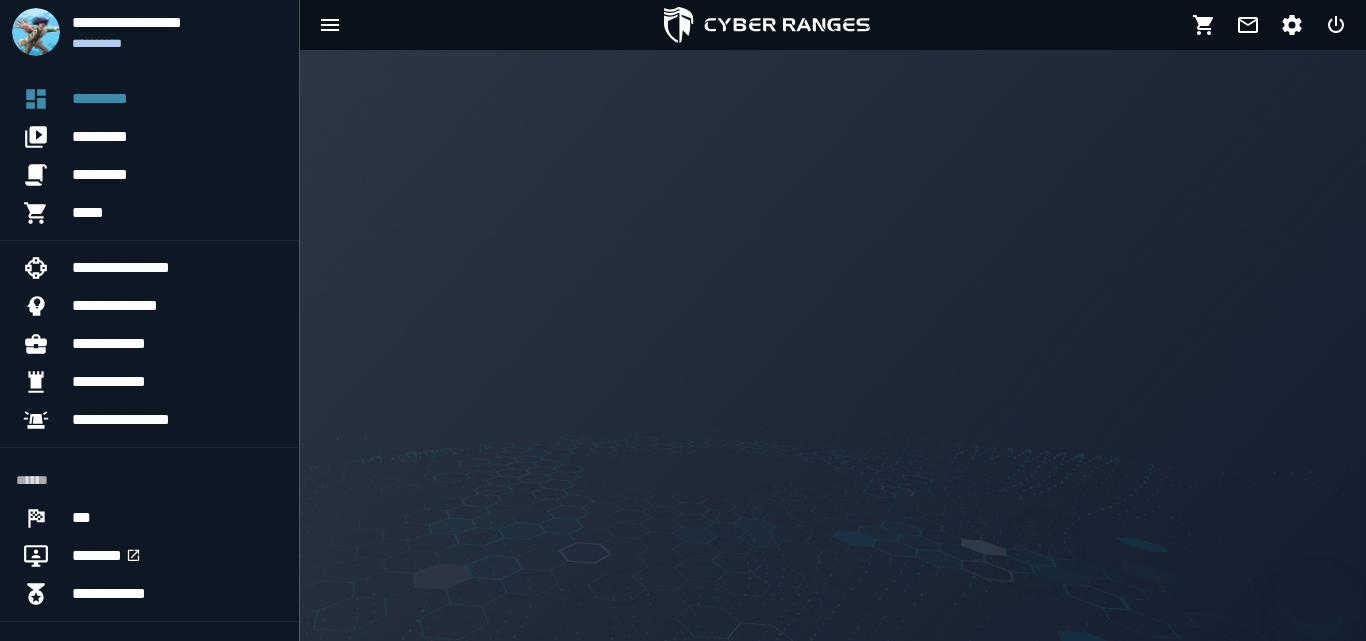 scroll, scrollTop: 0, scrollLeft: 0, axis: both 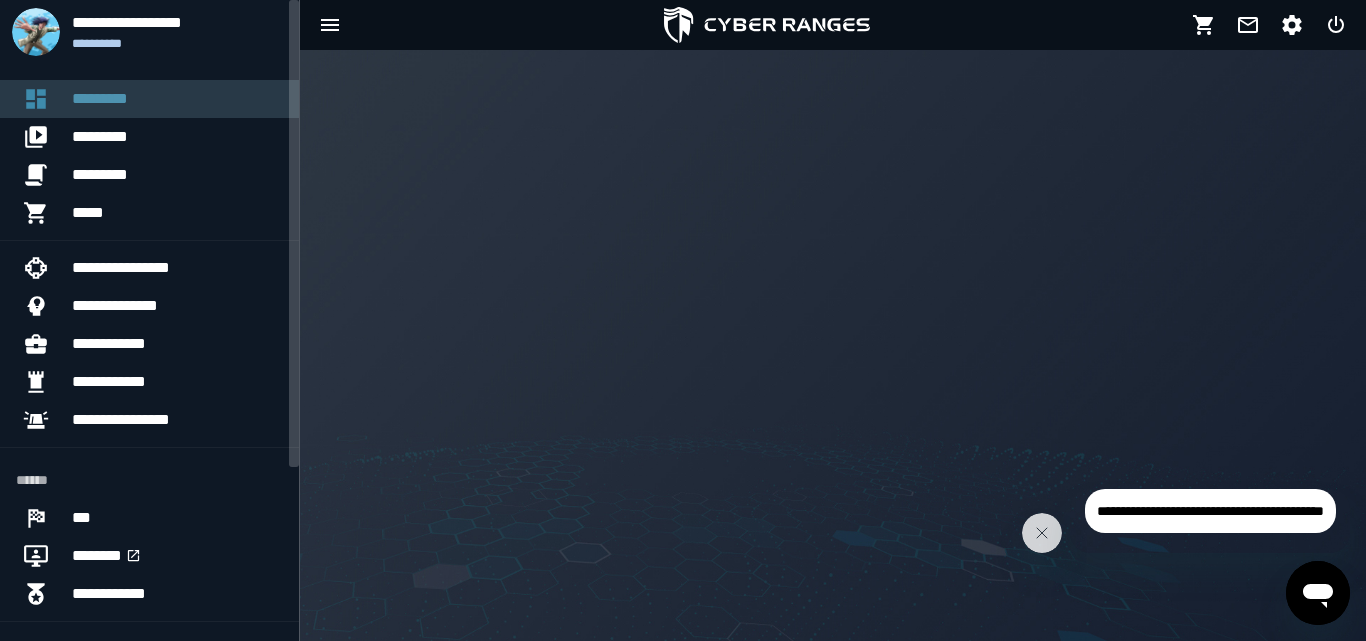 click on "*********" at bounding box center (177, 99) 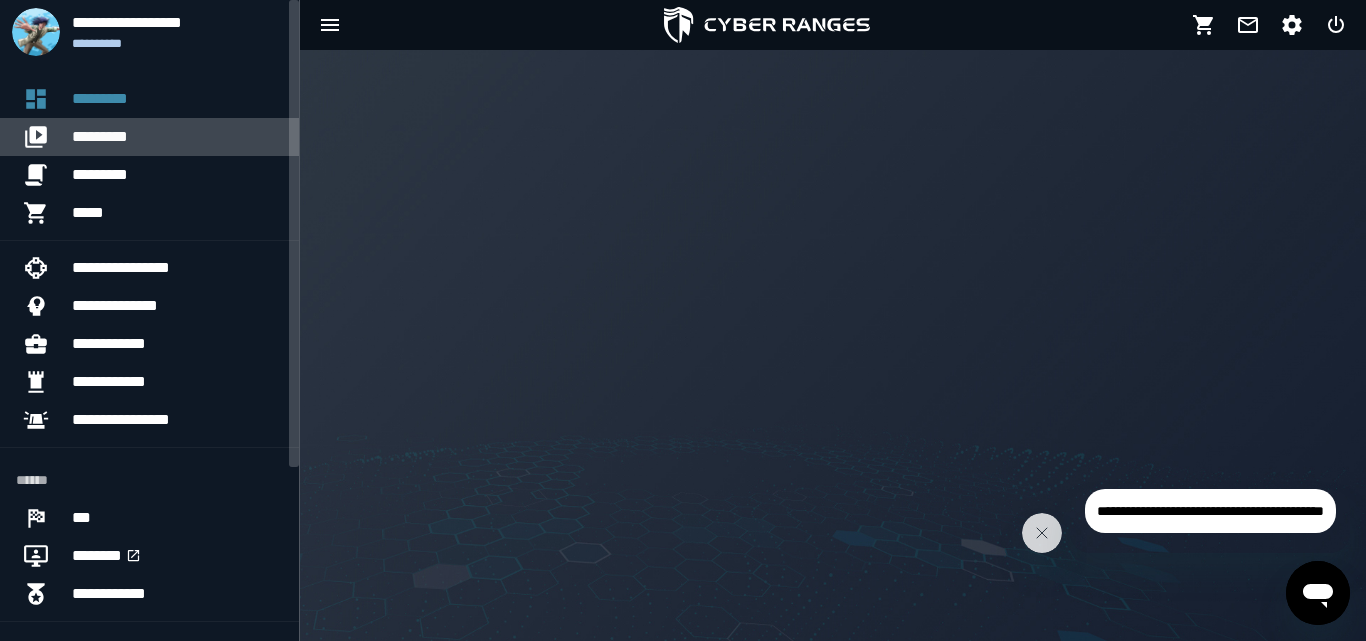 click on "*********" at bounding box center (177, 137) 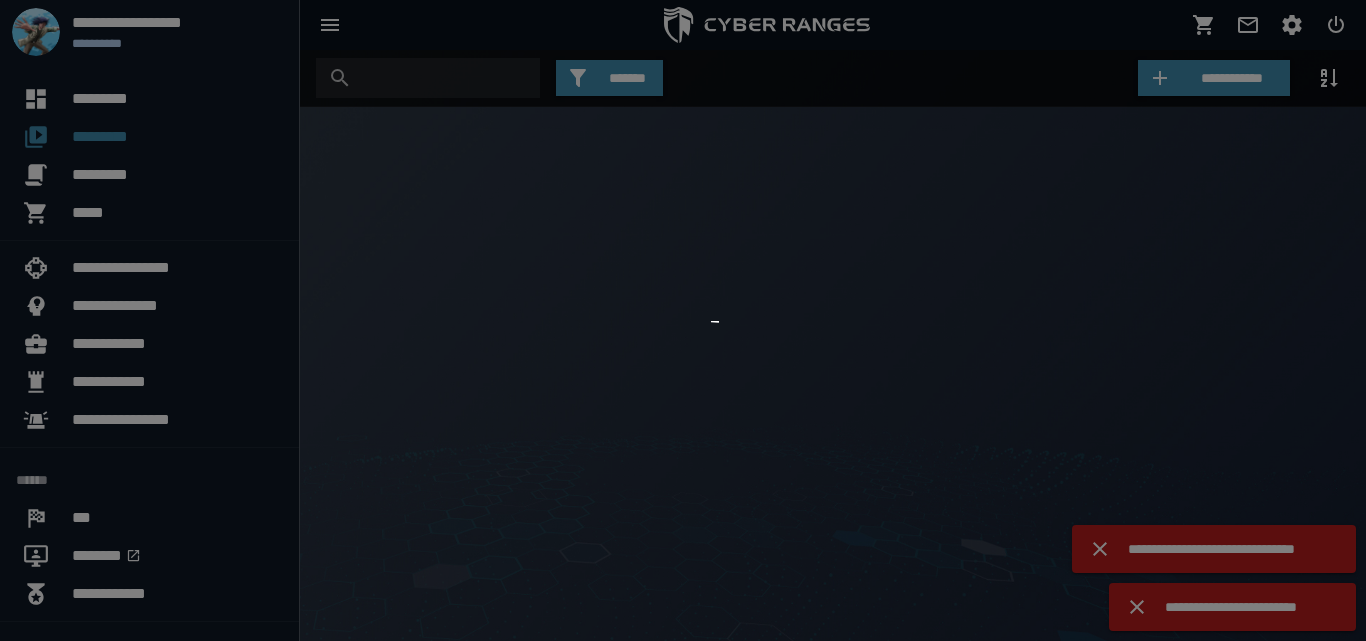 scroll, scrollTop: 0, scrollLeft: 0, axis: both 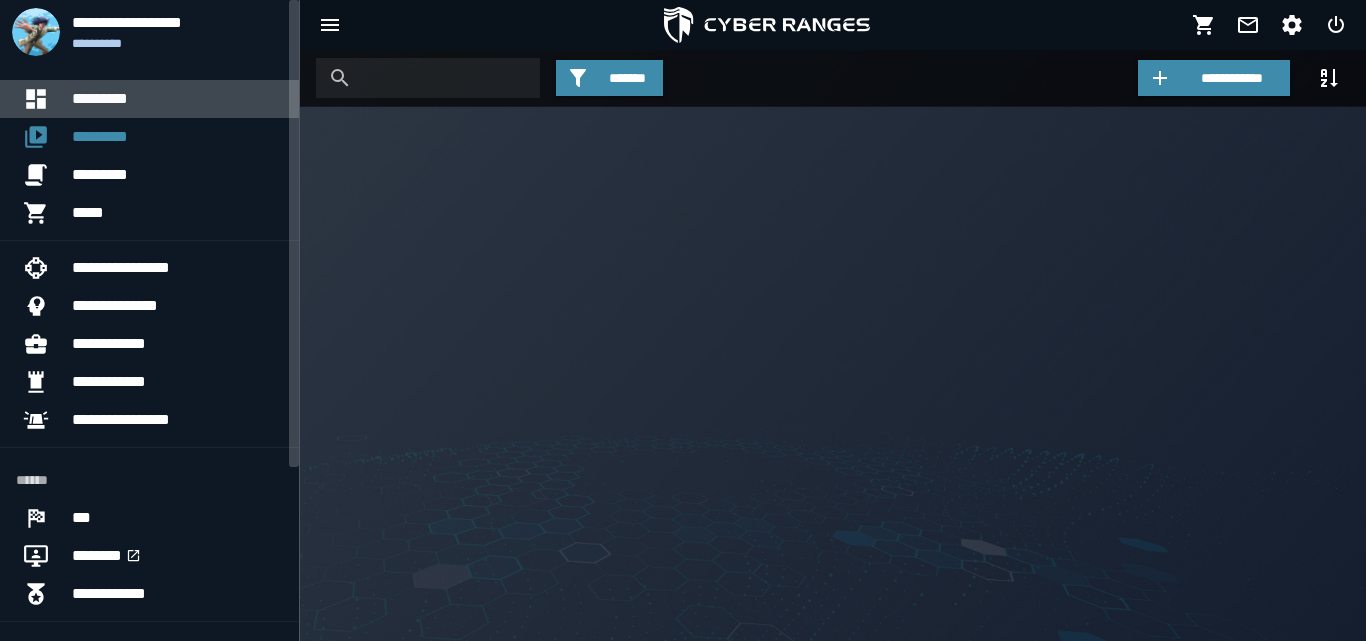 click on "*********" at bounding box center (177, 99) 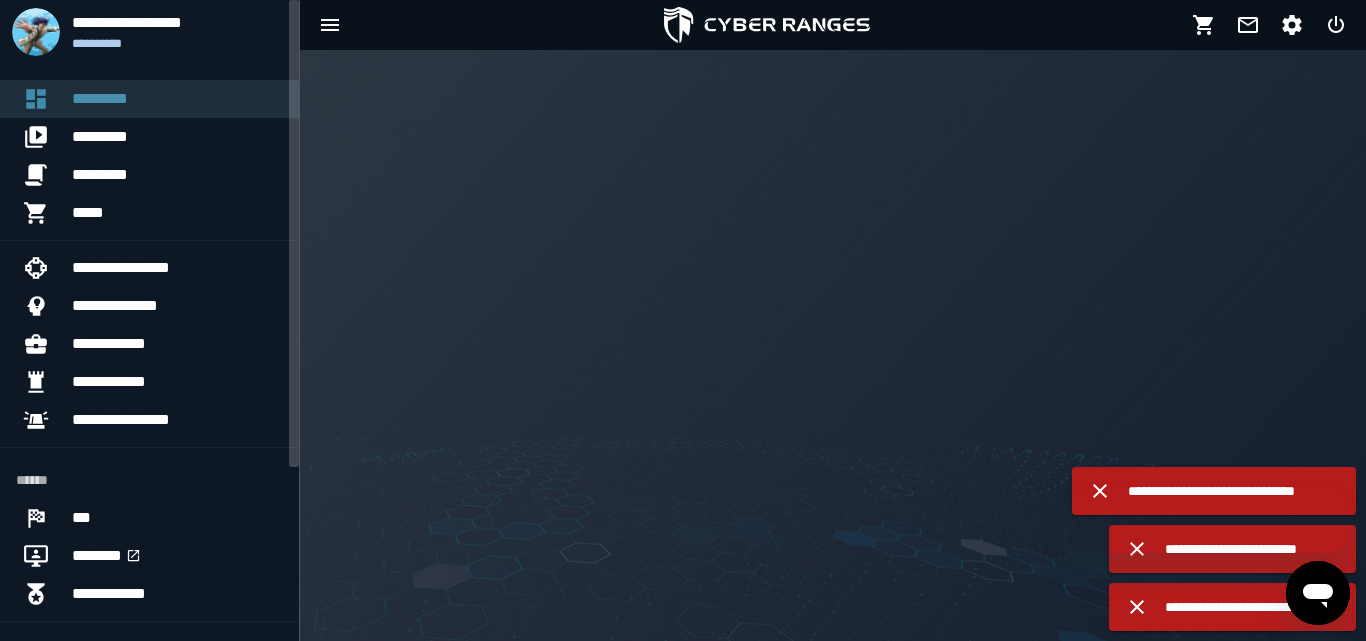 scroll, scrollTop: 0, scrollLeft: 0, axis: both 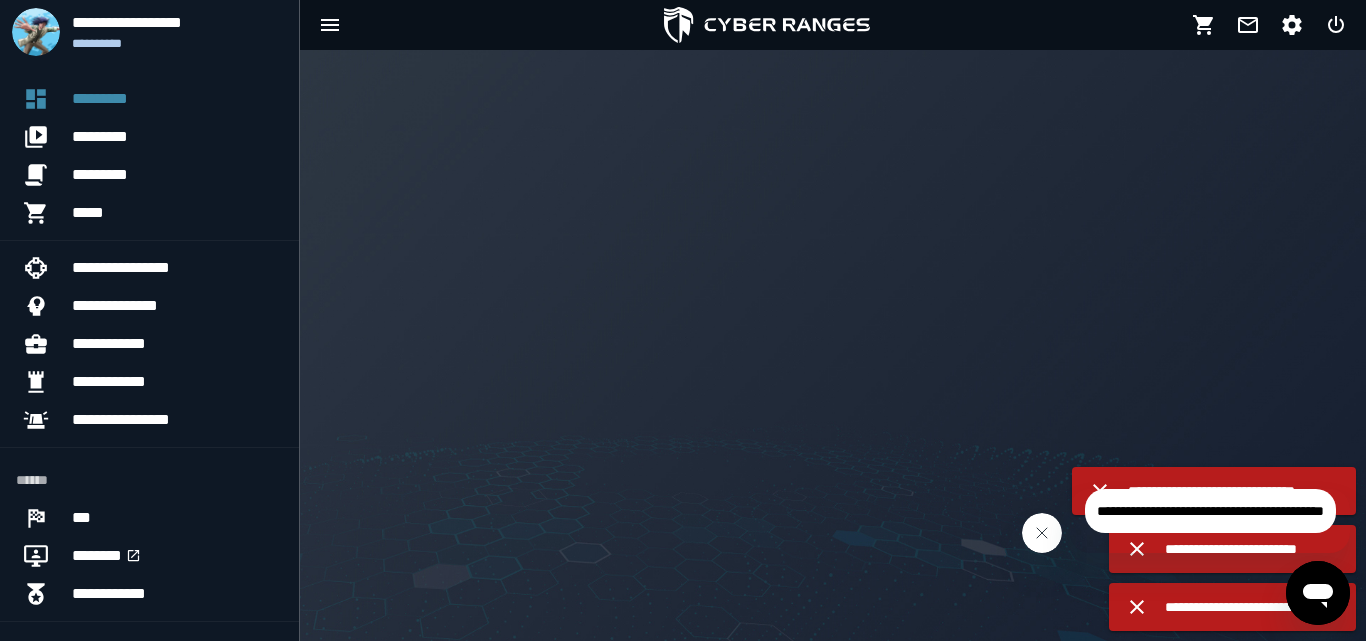 click at bounding box center [1042, 533] 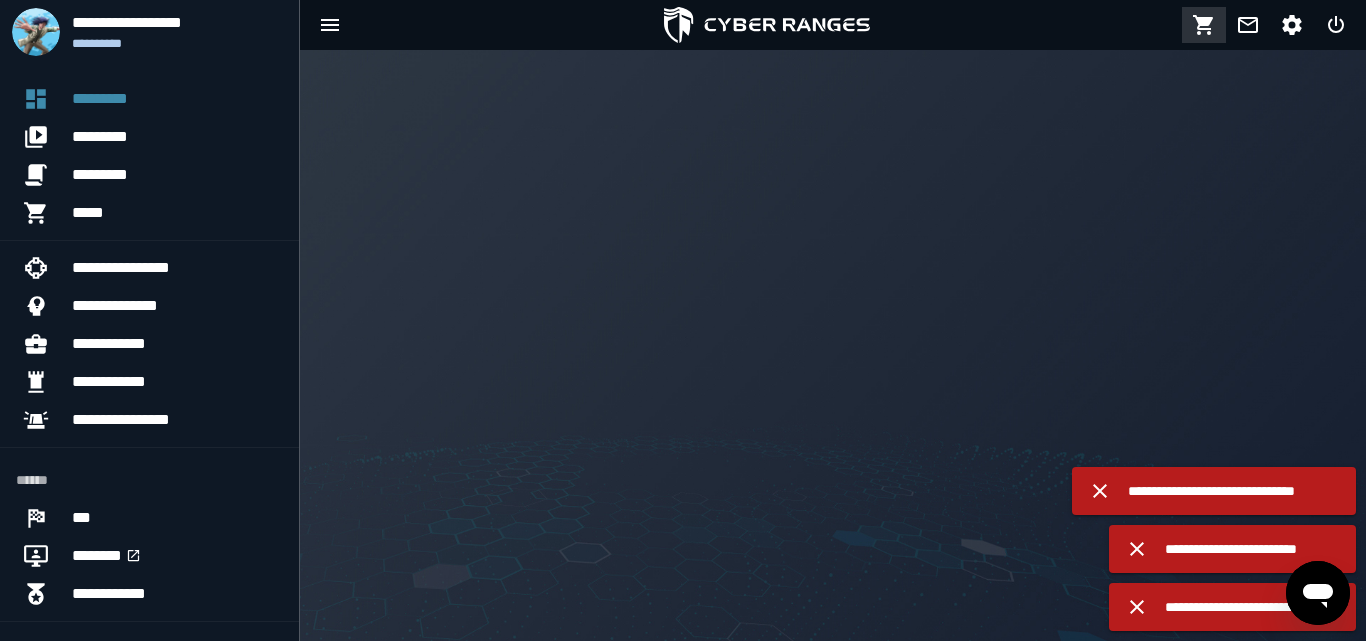 click 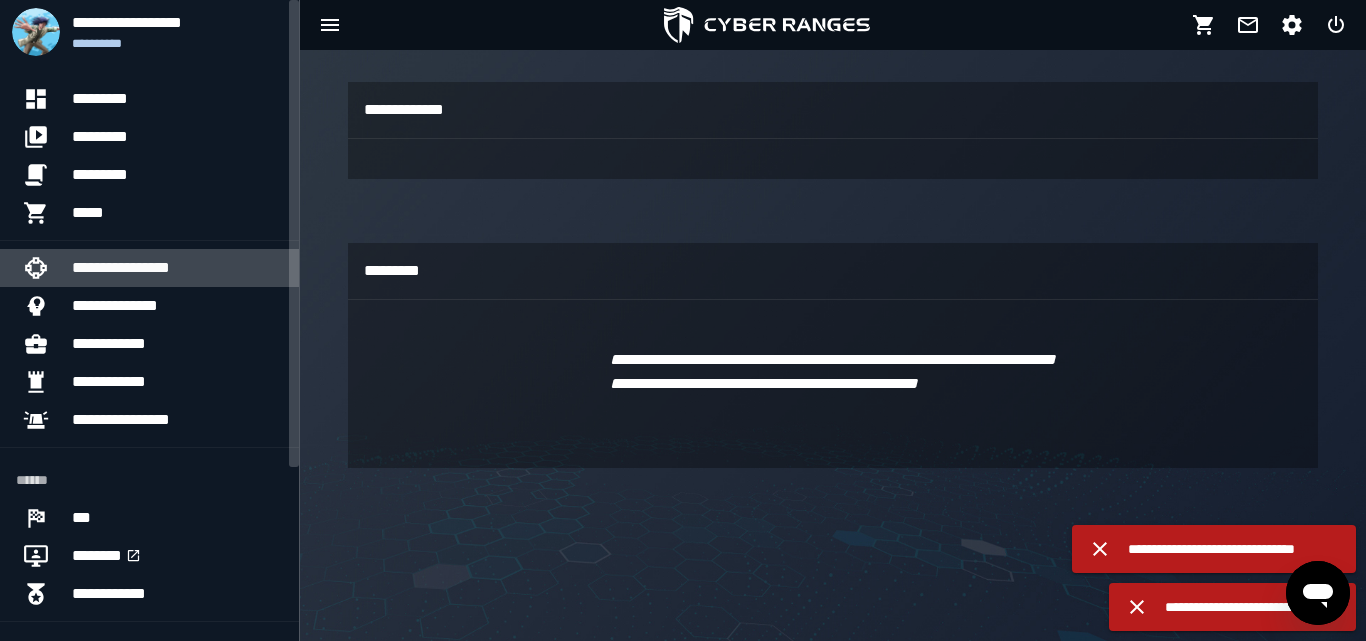 click on "**********" at bounding box center (177, 268) 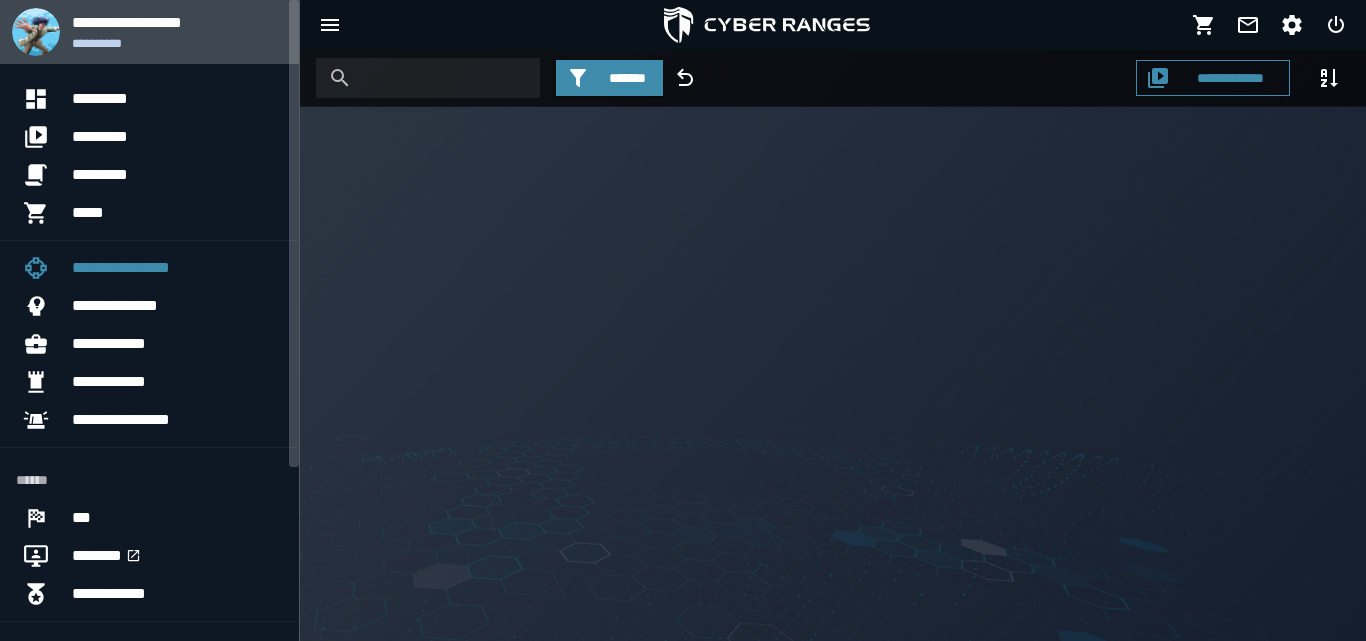 click on "**********" at bounding box center [177, 22] 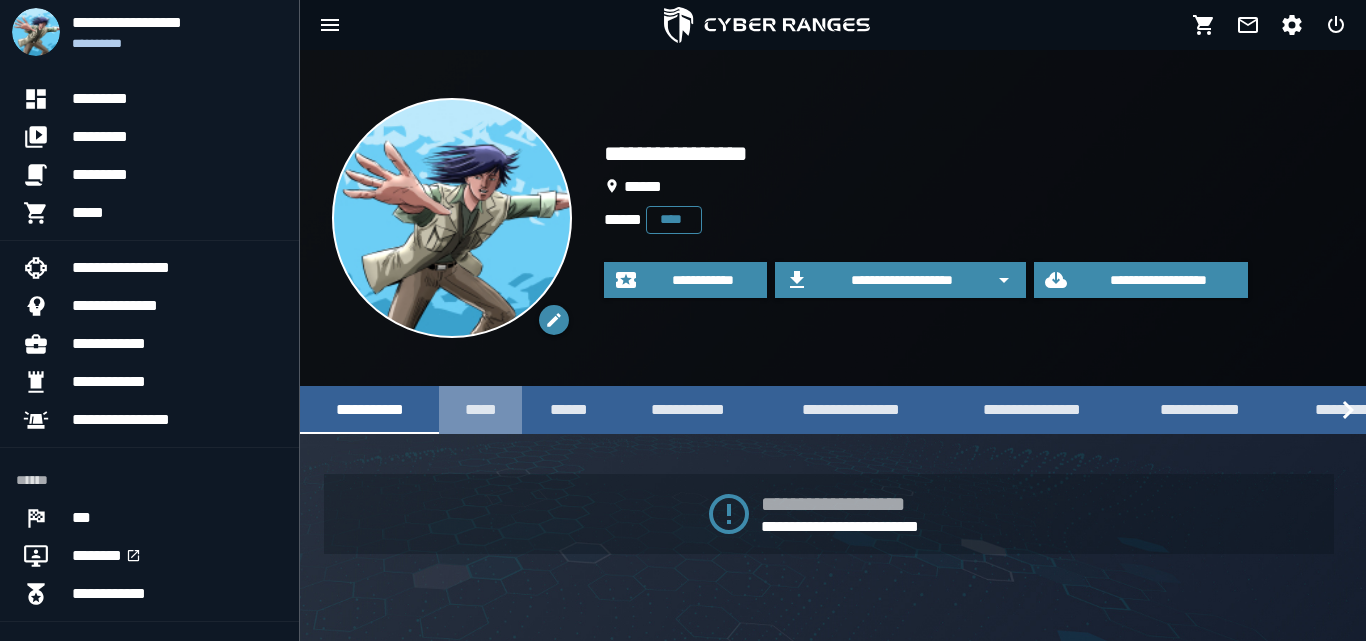 click on "*****" at bounding box center [480, 409] 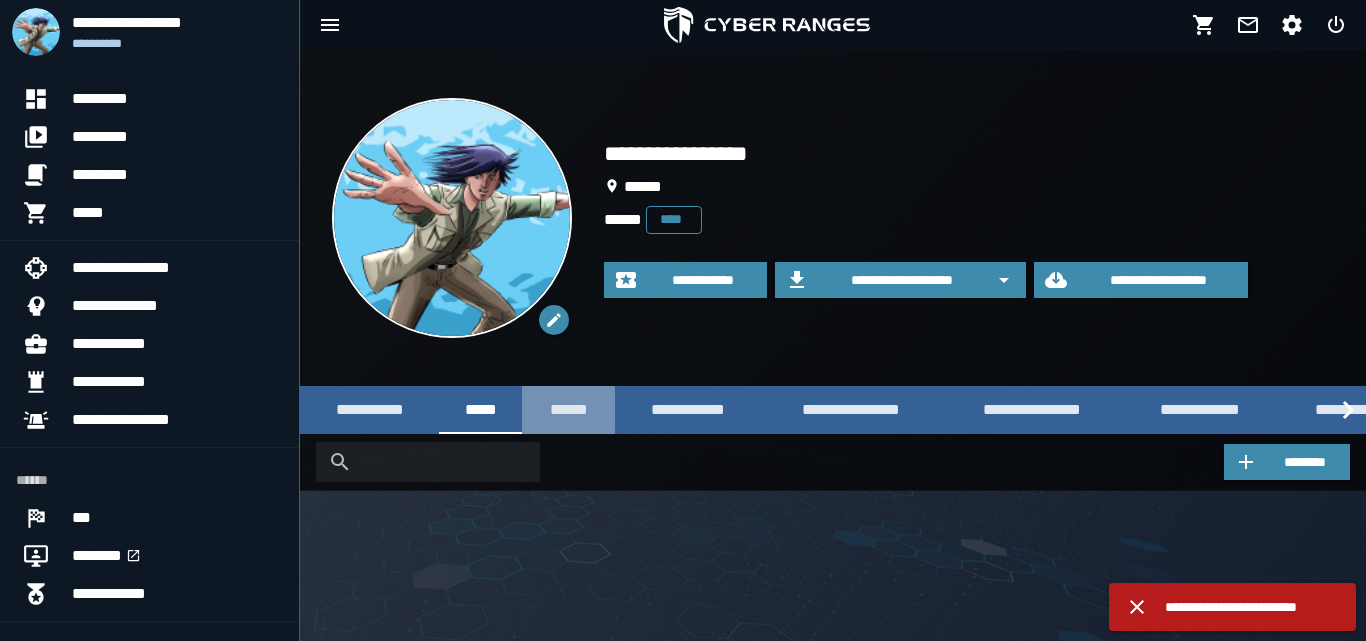 click on "******" at bounding box center (568, 410) 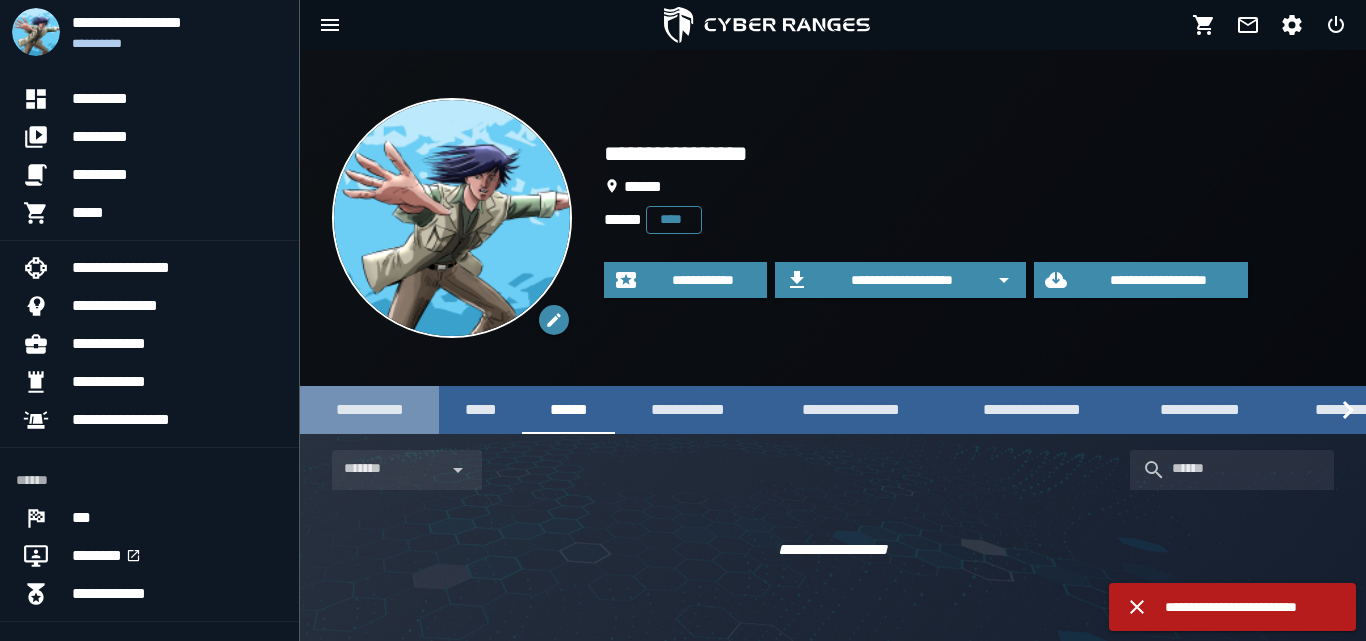 click on "**********" at bounding box center [369, 409] 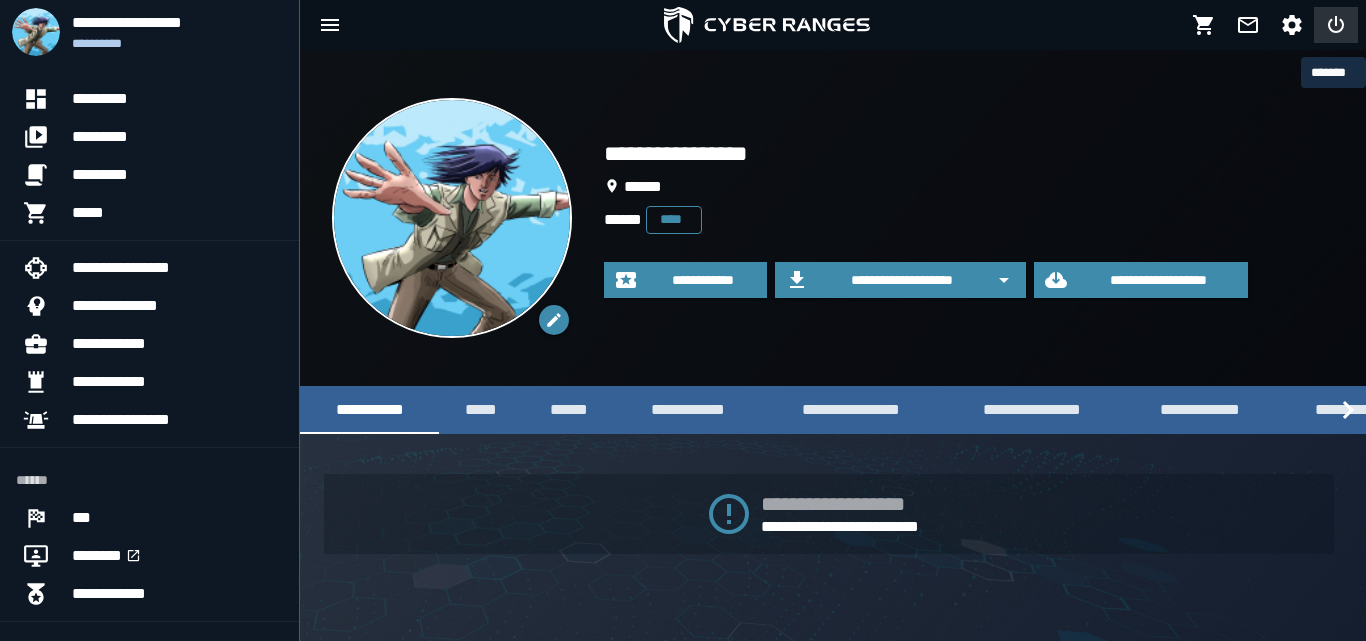 click 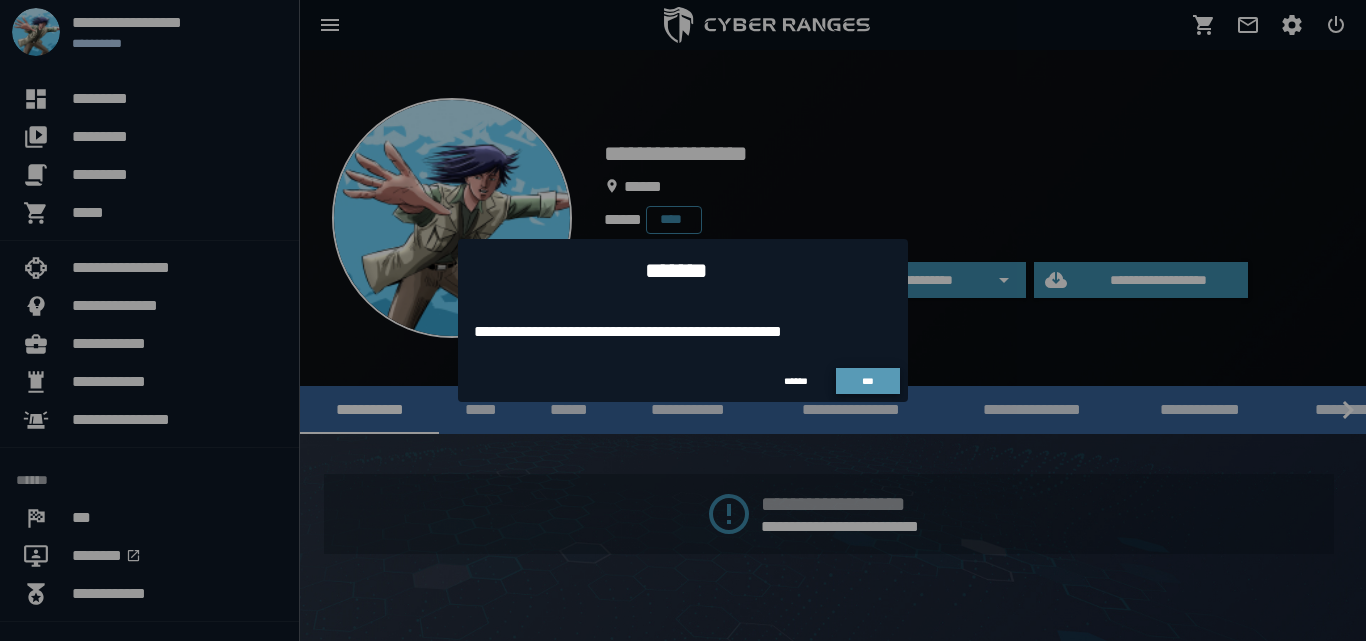 click on "***" at bounding box center [868, 381] 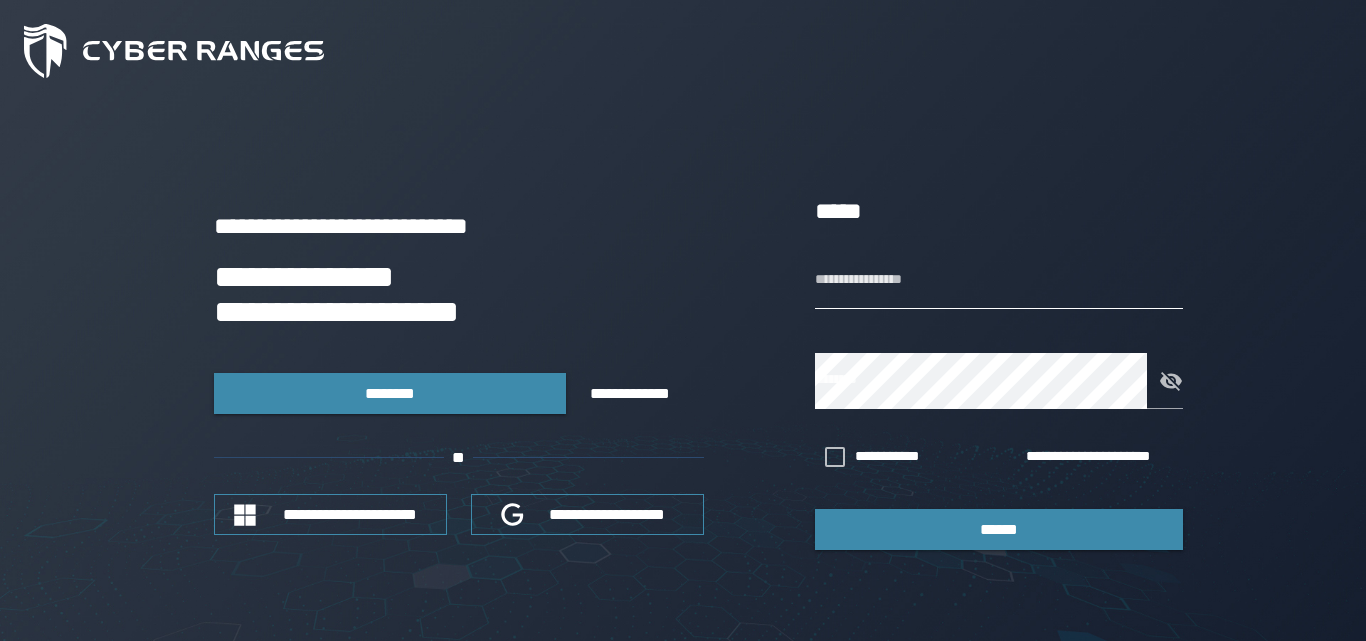 click on "**********" at bounding box center (999, 281) 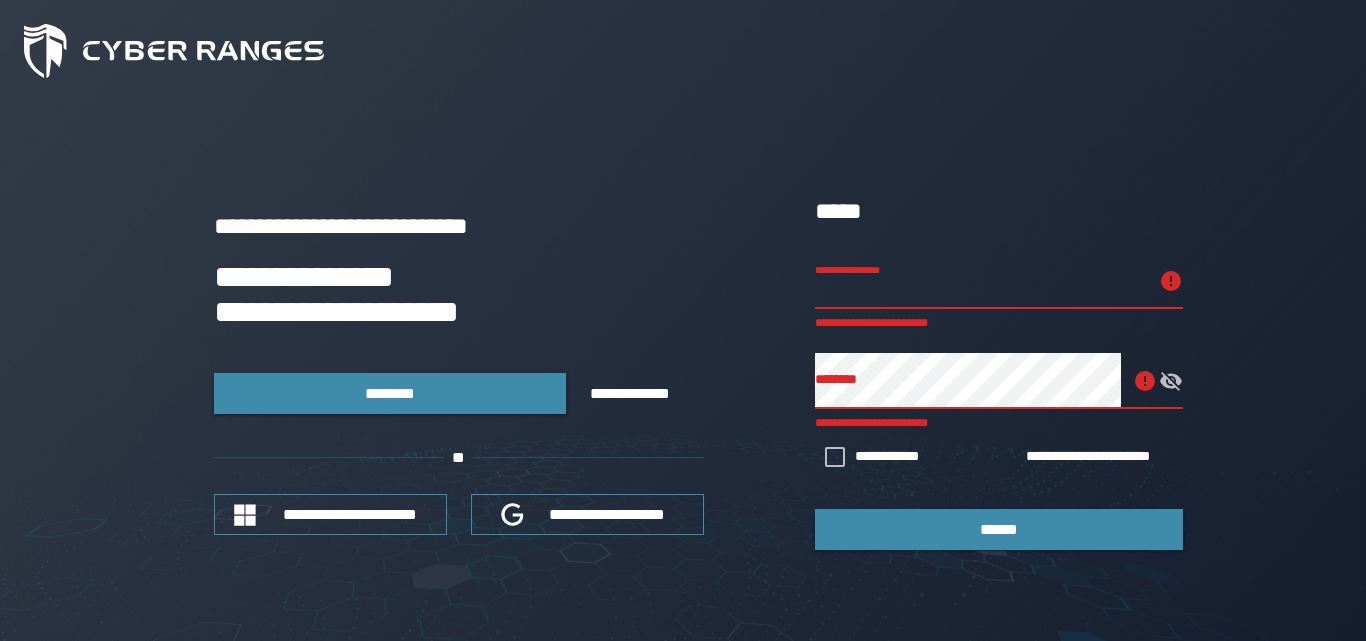 click on "**********" at bounding box center [981, 281] 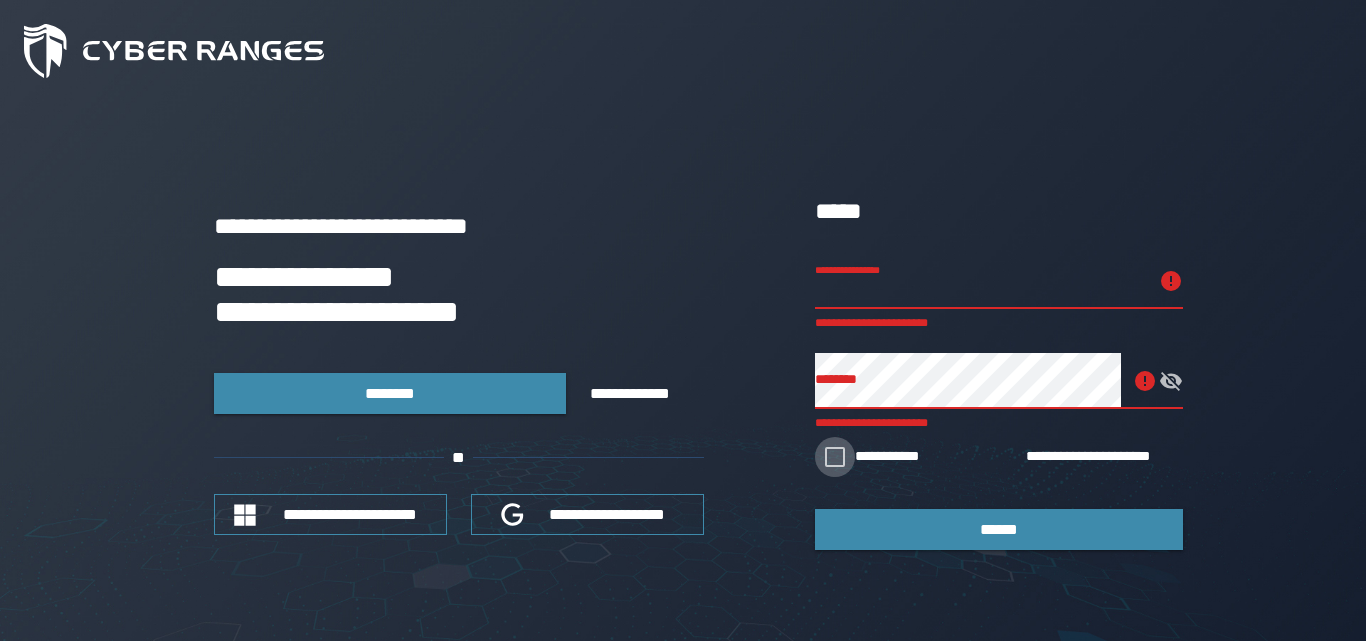 click on "**********" at bounding box center (902, 457) 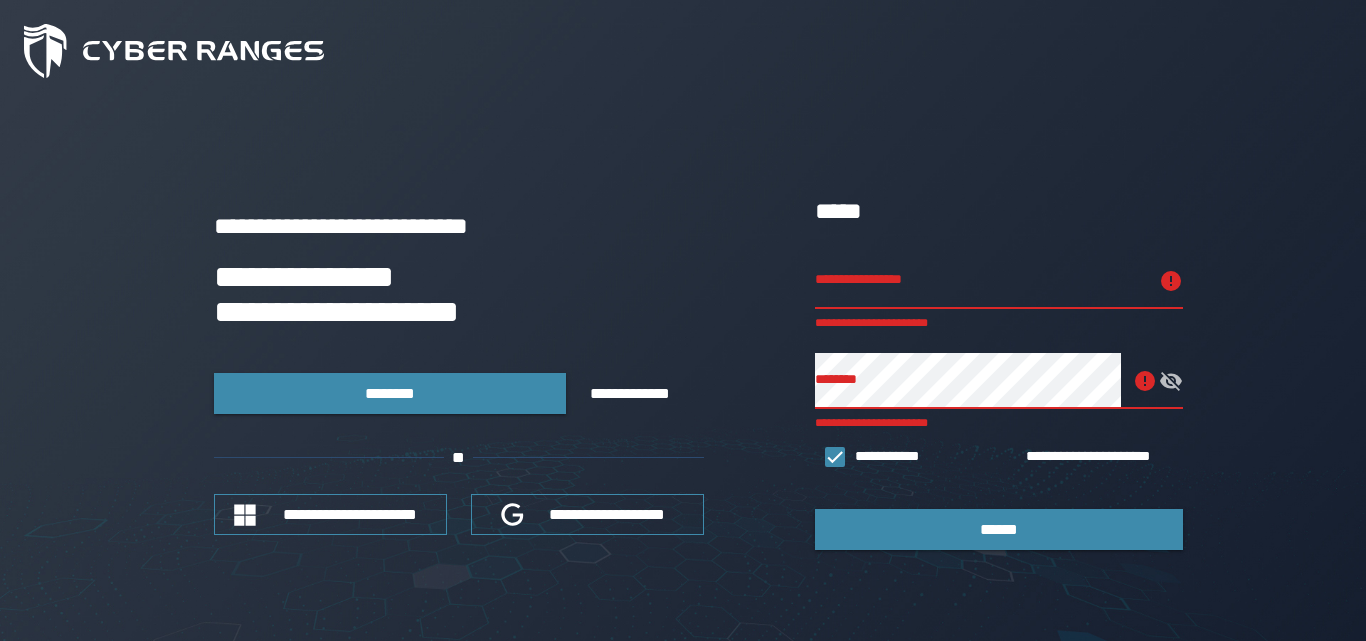 click on "**********" at bounding box center [981, 281] 